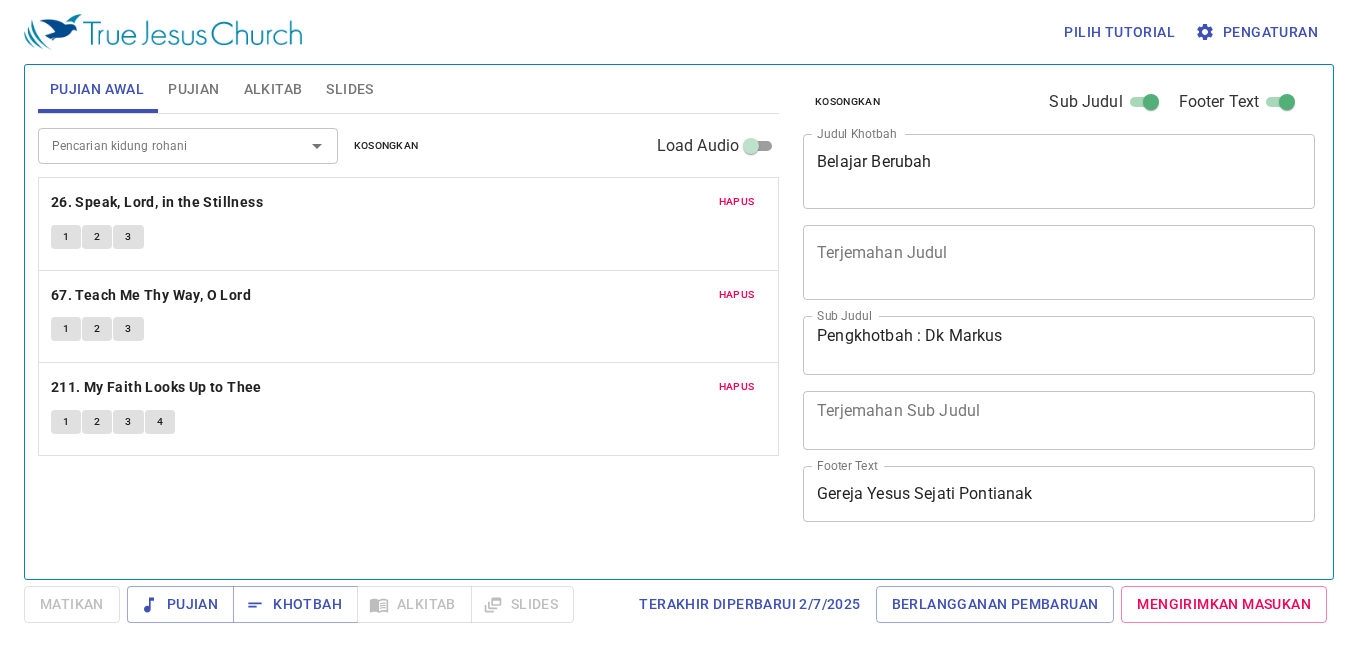 scroll, scrollTop: 0, scrollLeft: 0, axis: both 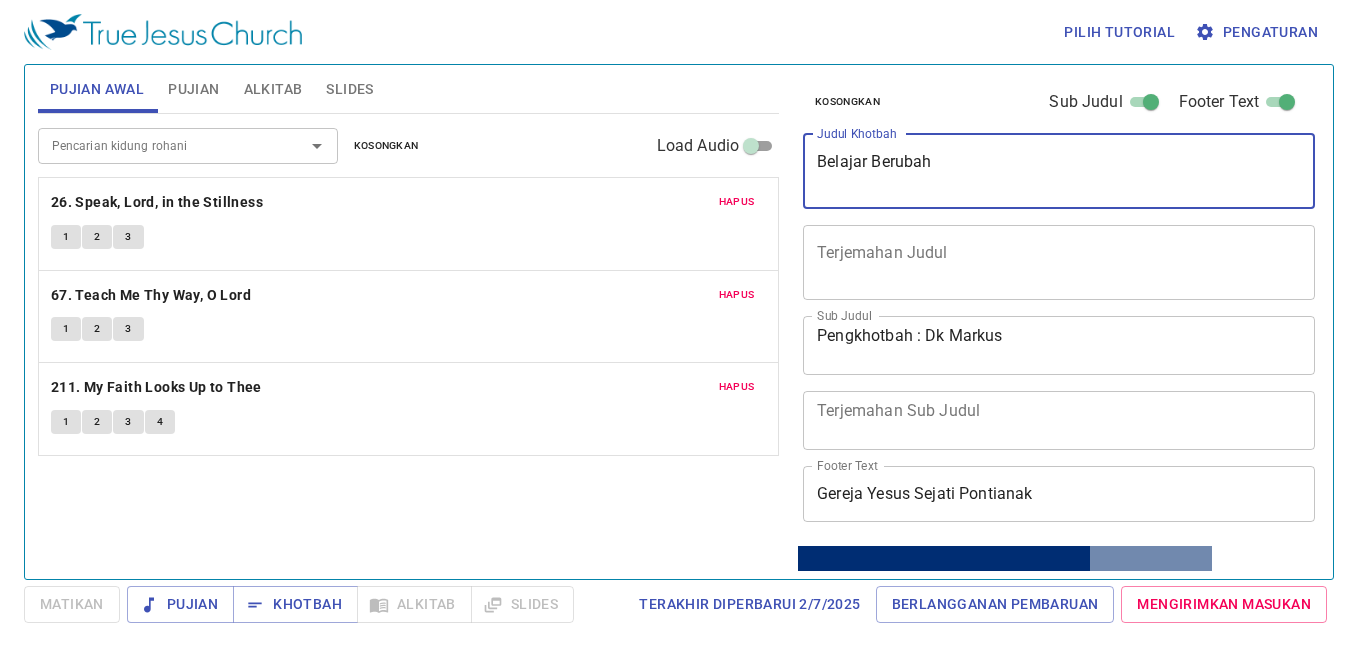 drag, startPoint x: 940, startPoint y: 169, endPoint x: 799, endPoint y: 178, distance: 141.28694 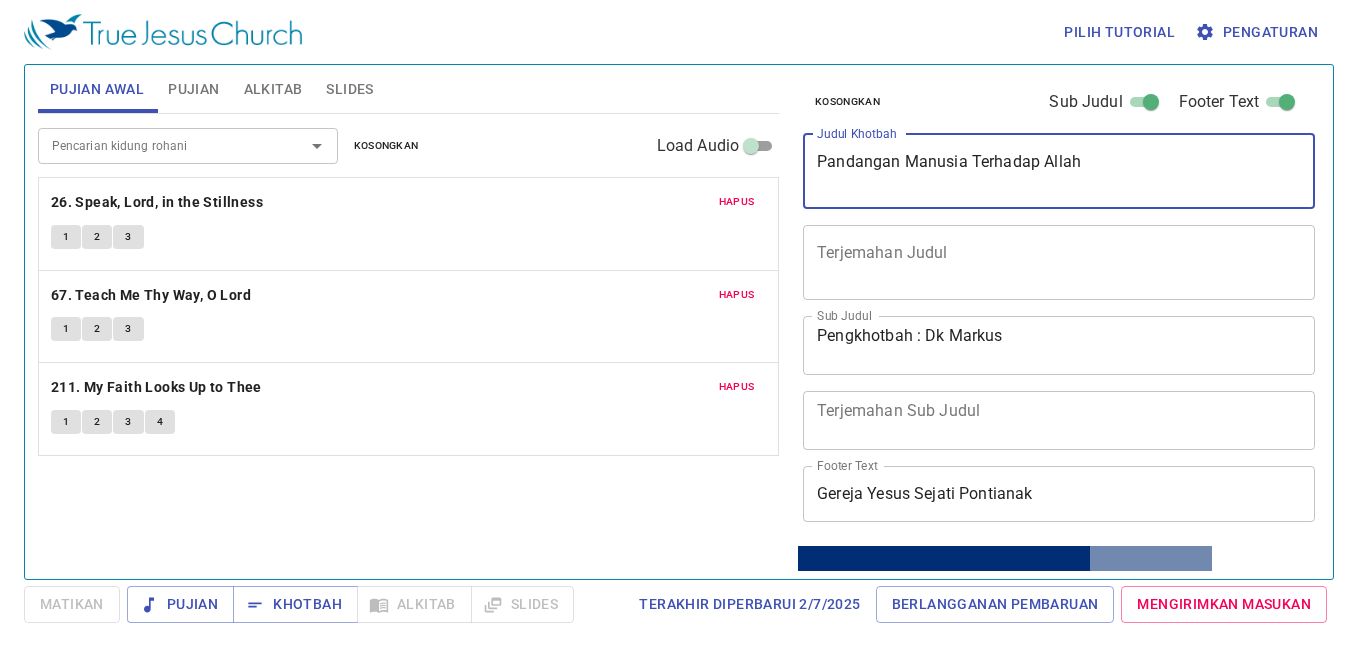 type on "Pandangan Manusia Terhadap Allah" 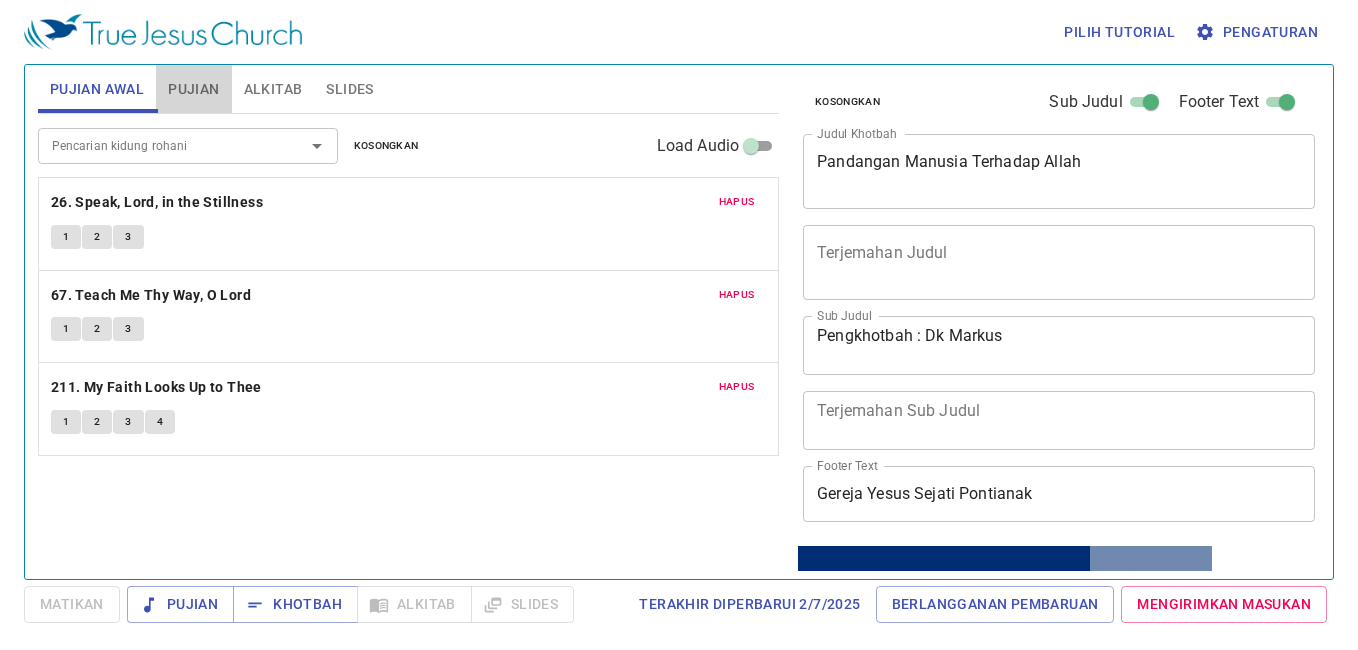 click on "Pujian" at bounding box center [193, 89] 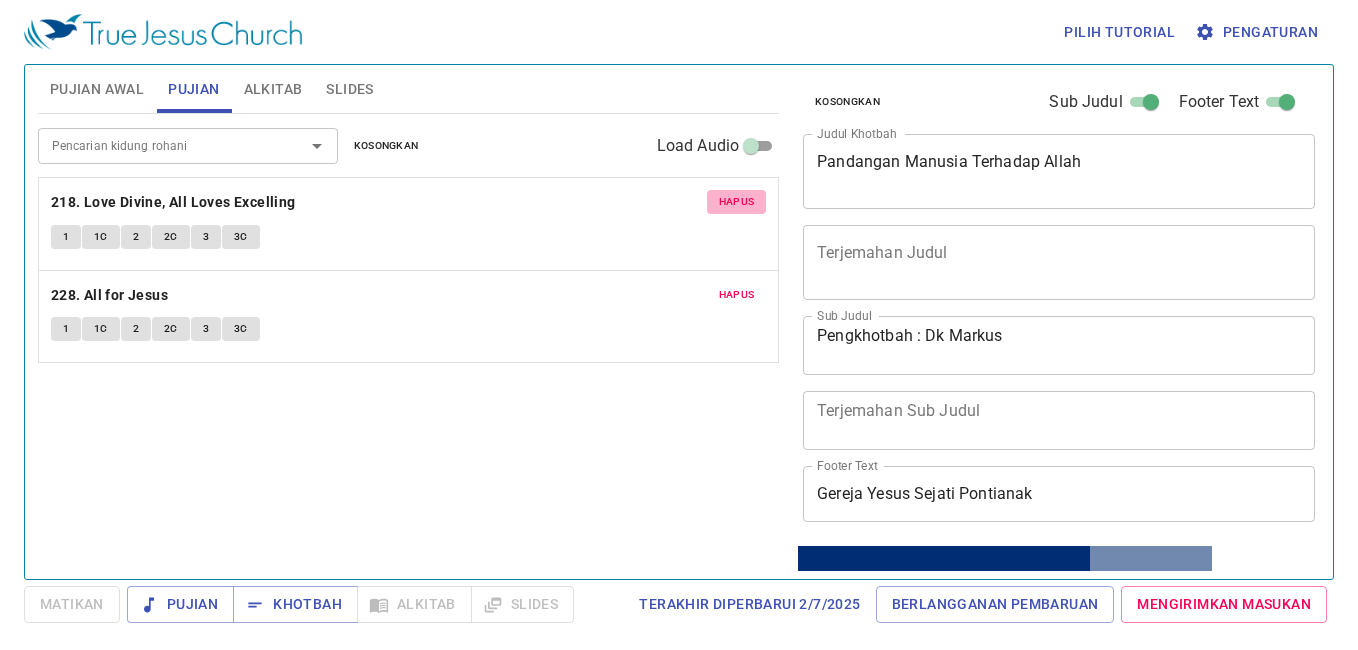 click on "Hapus" at bounding box center (737, 202) 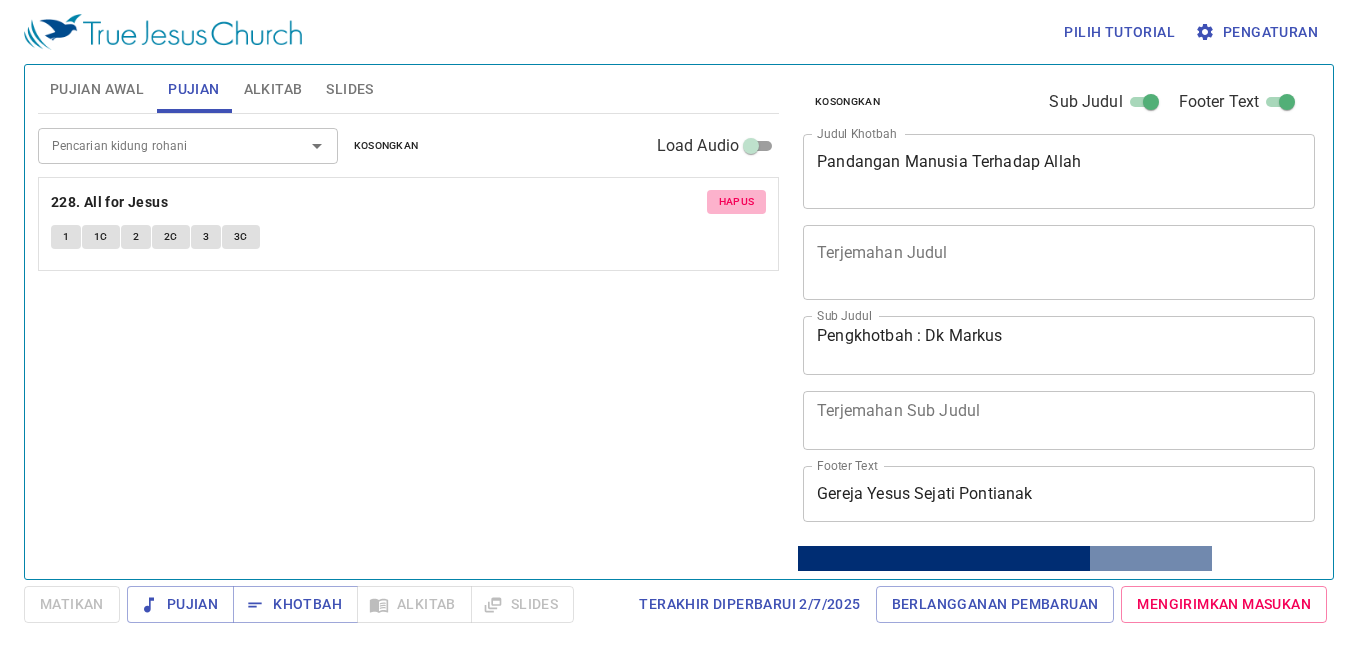 click on "Hapus" at bounding box center (737, 202) 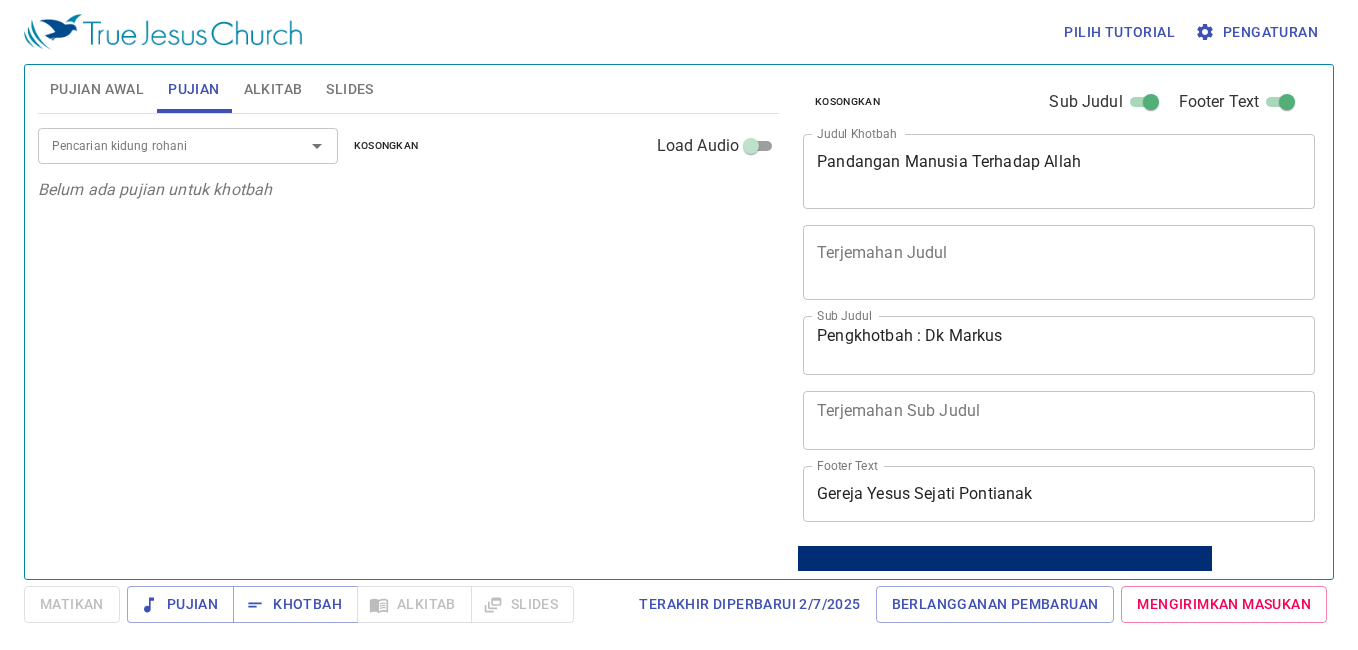 click on "Pencarian kidung rohani" at bounding box center (158, 145) 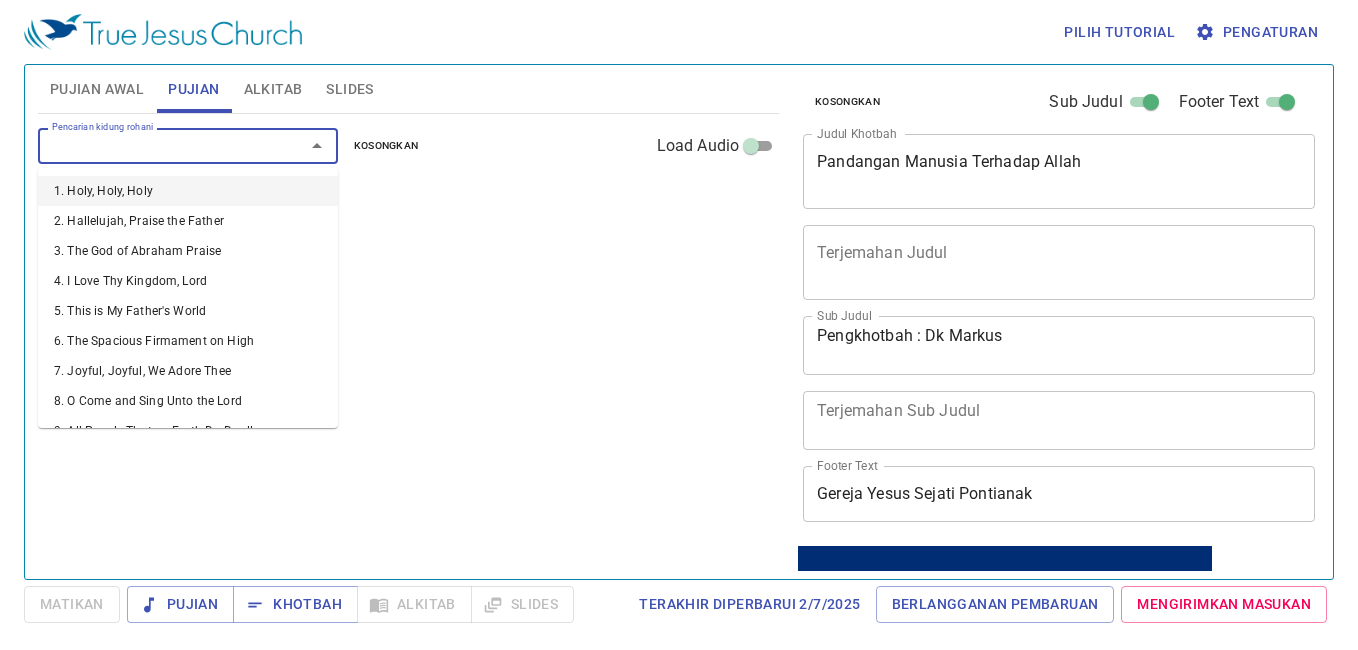 click on "1. Holy, Holy, Holy" at bounding box center [188, 191] 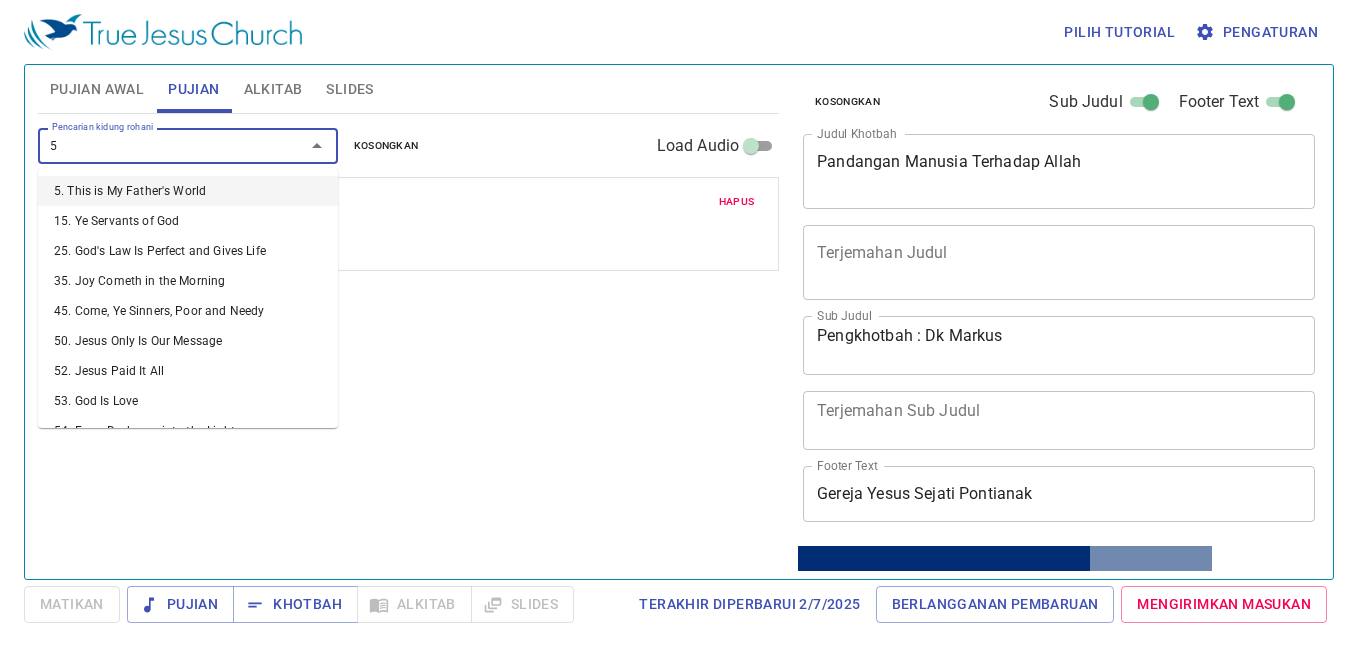 type on "50" 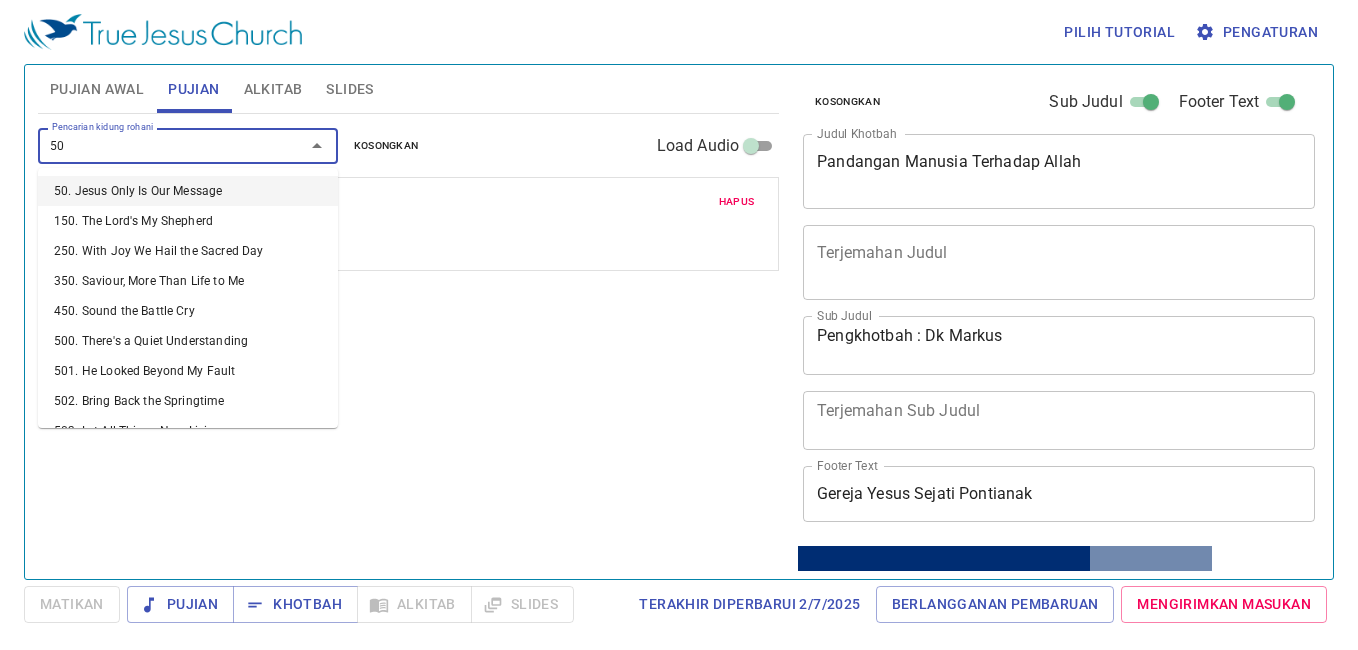 click on "50. Jesus Only Is Our Message" at bounding box center [188, 191] 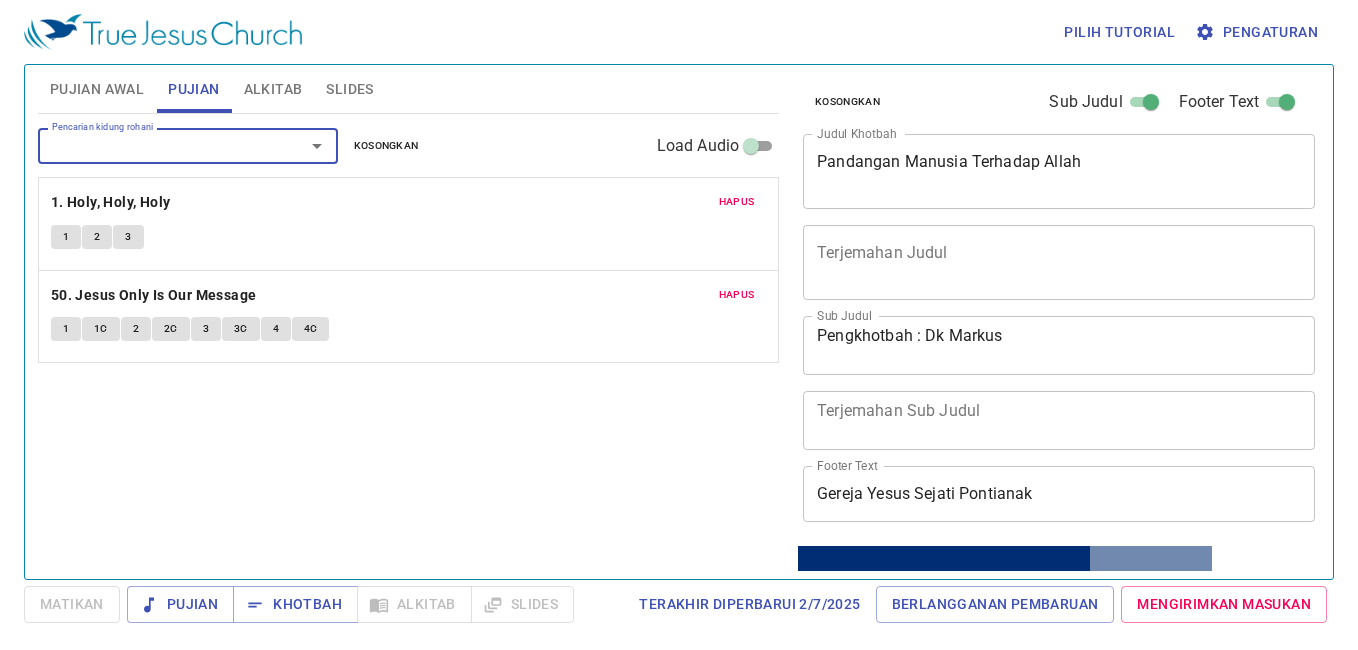 click on "1" at bounding box center [66, 329] 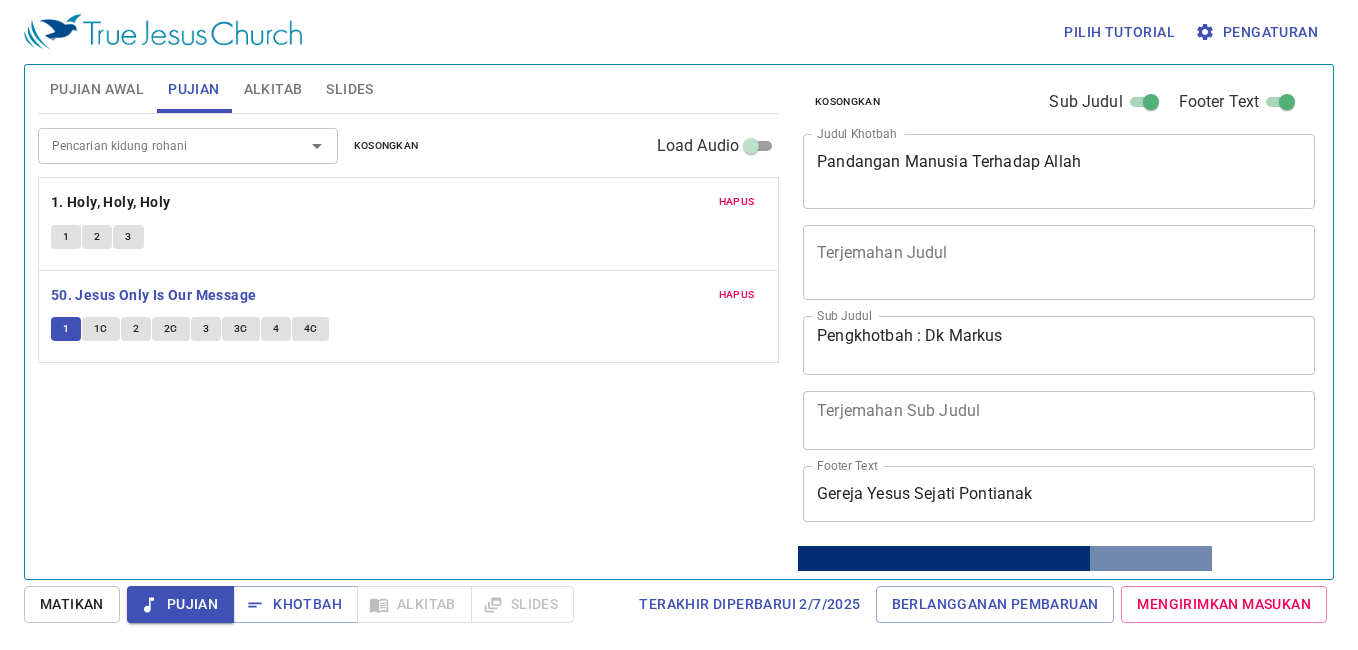 click on "Pujian Awal" at bounding box center [97, 89] 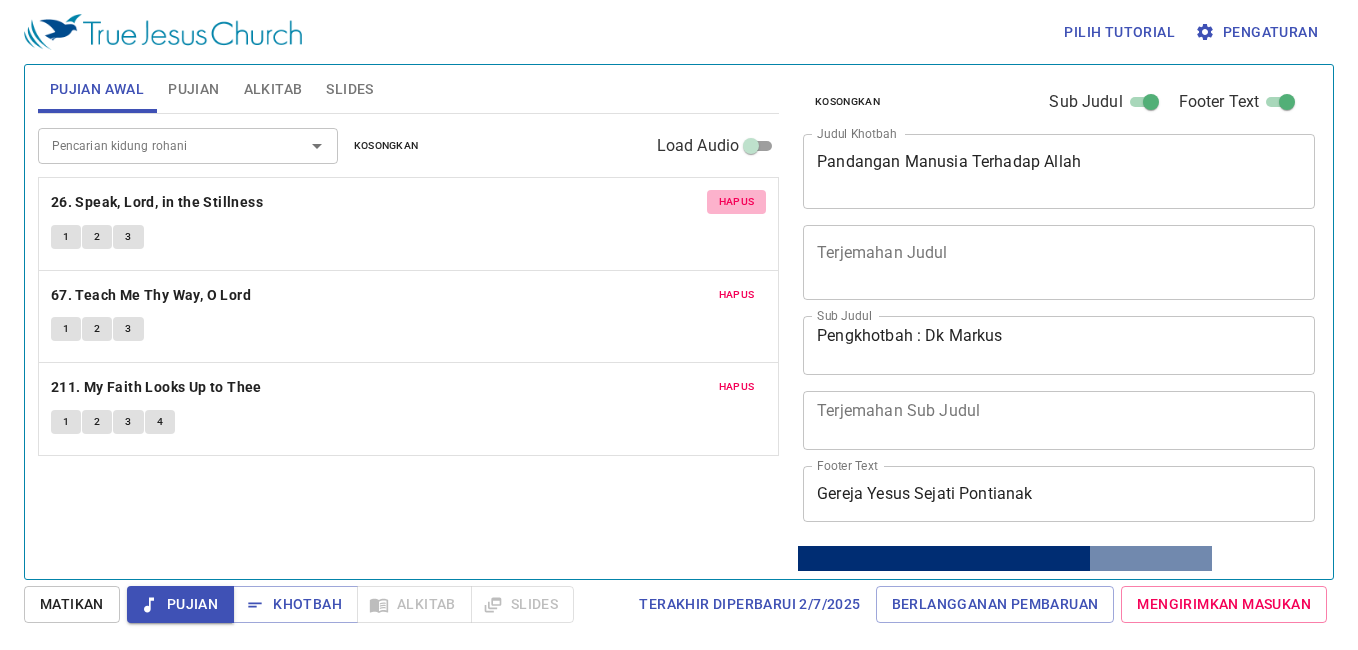 click on "Hapus" at bounding box center [737, 202] 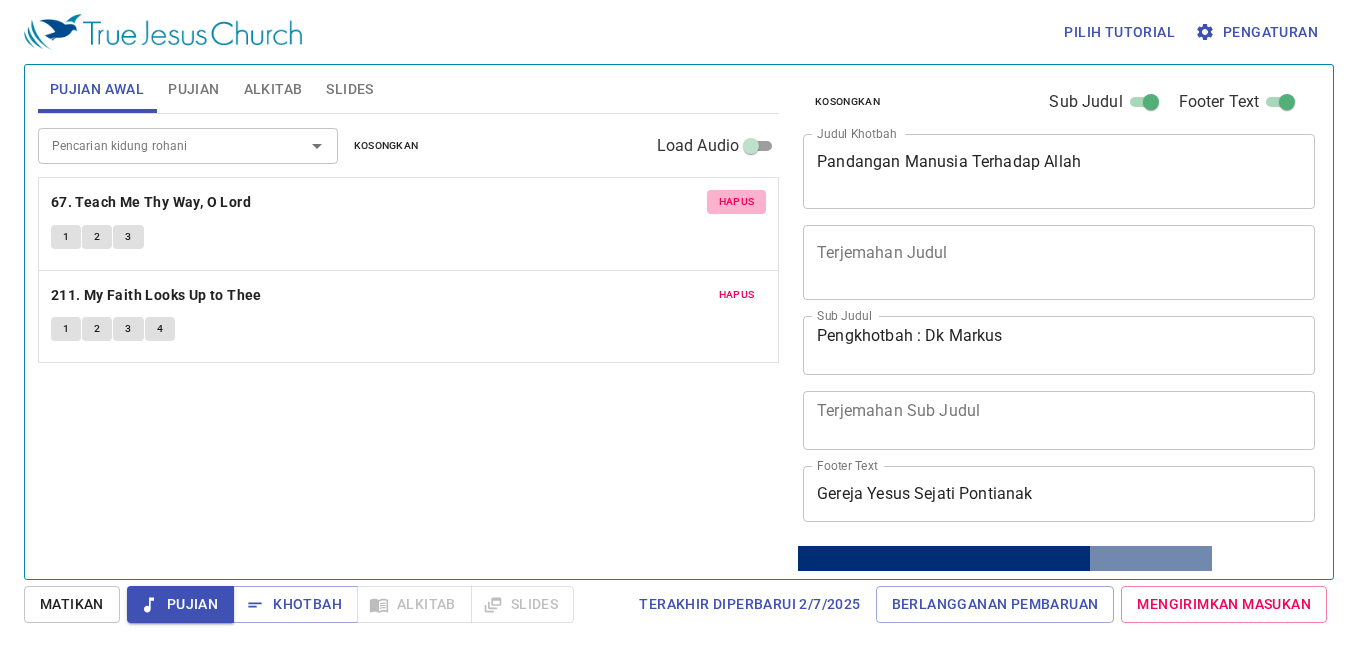 click on "Hapus" at bounding box center (737, 202) 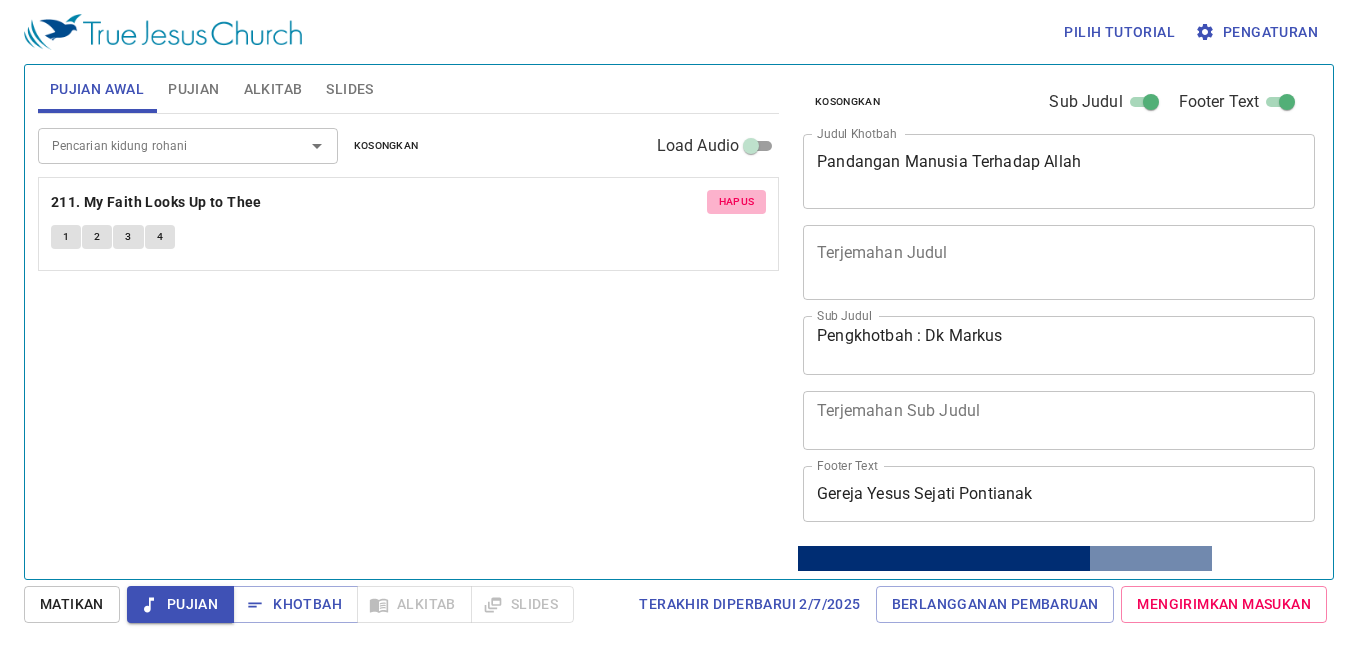 click on "Hapus" at bounding box center [737, 202] 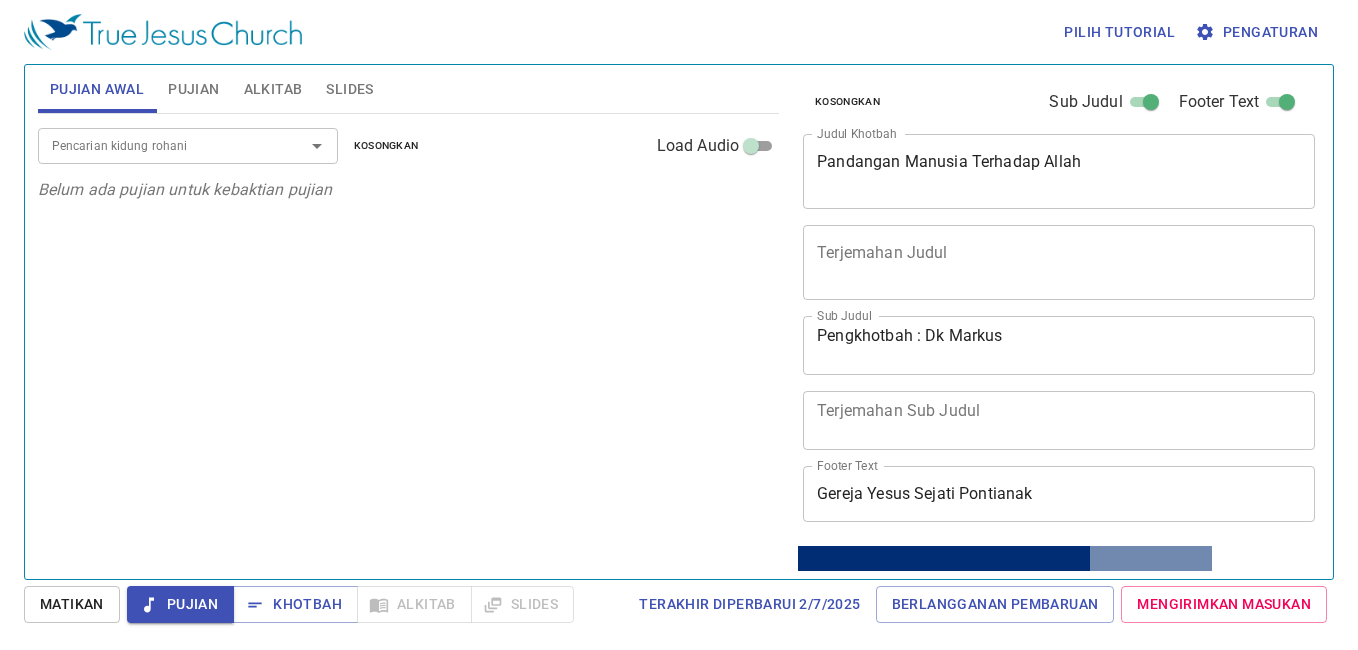 click on "Pencarian kidung rohani" at bounding box center (158, 145) 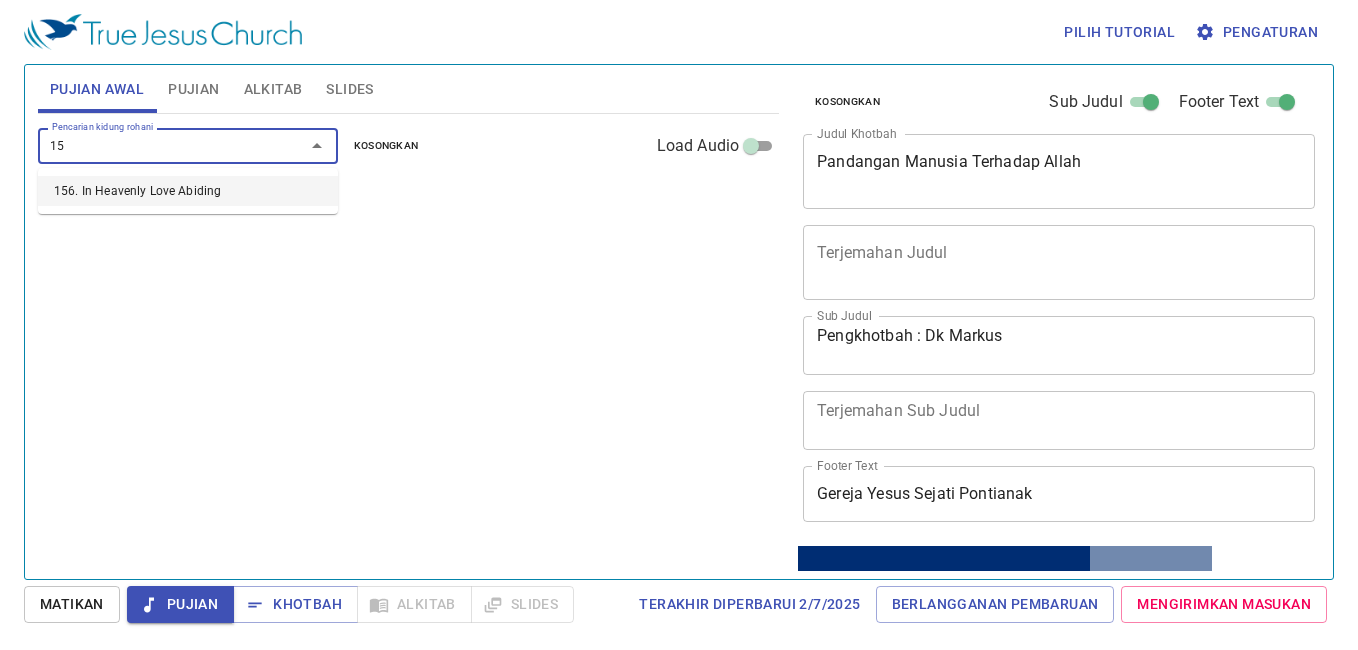 type on "156" 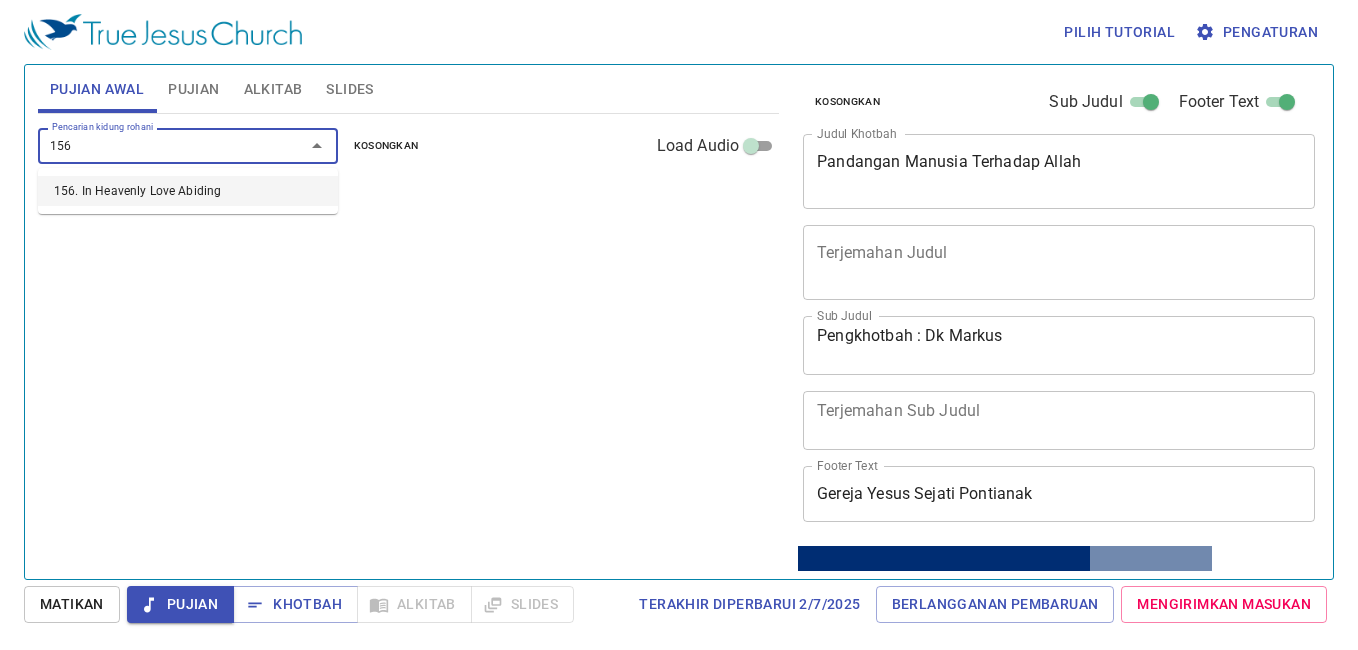 click on "156. In Heavenly Love Abiding" at bounding box center (188, 191) 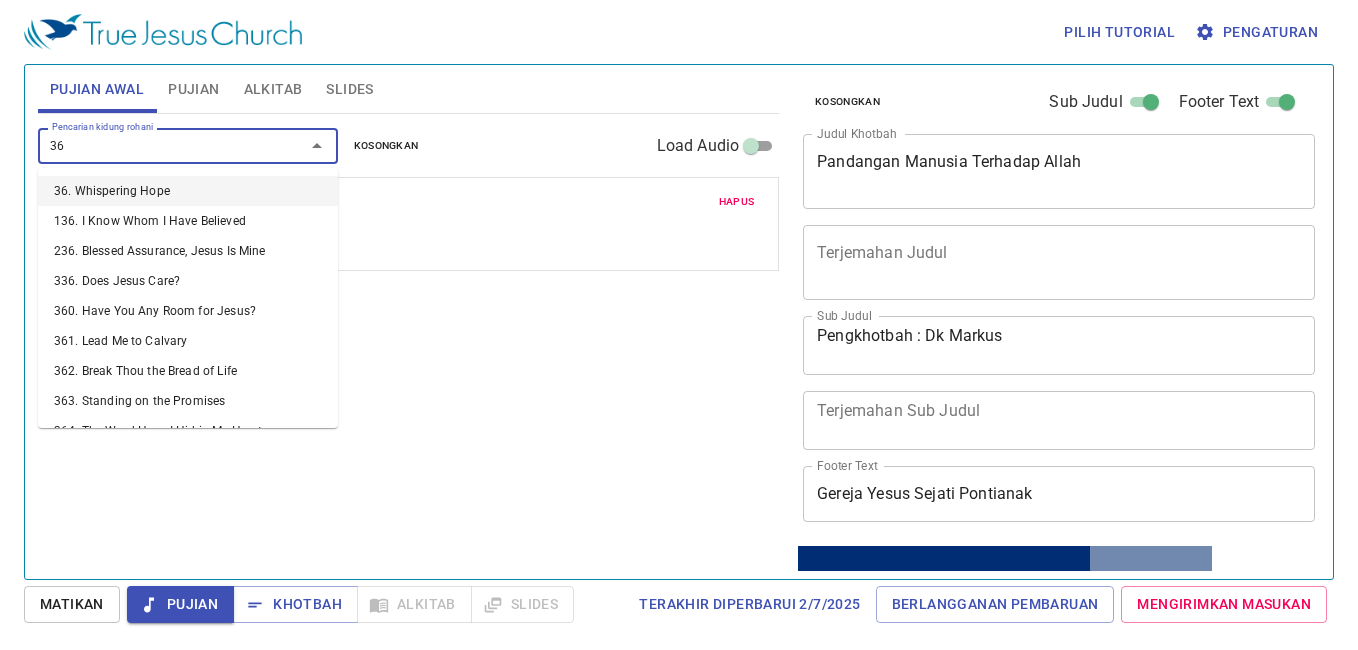 type on "368" 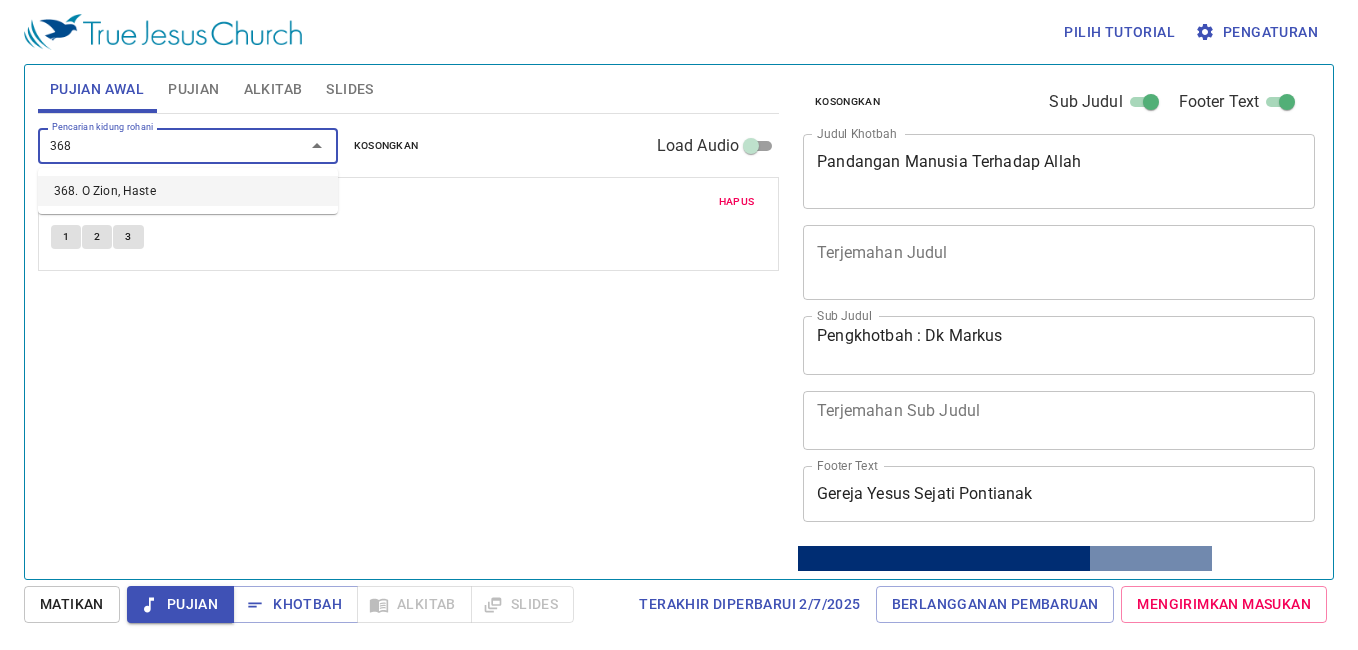 click on "368. O Zion, Haste" at bounding box center (188, 191) 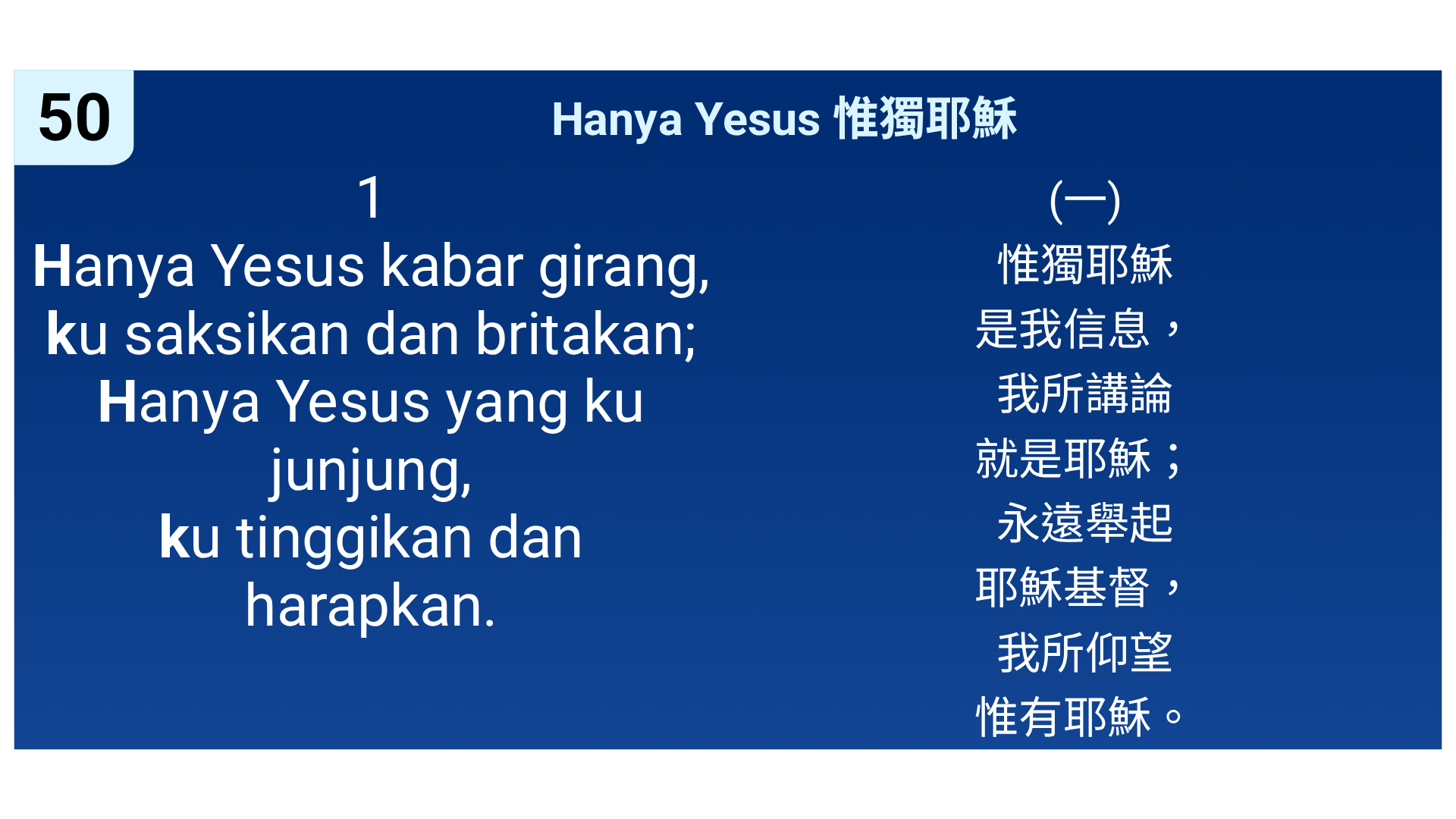 scroll, scrollTop: 0, scrollLeft: 0, axis: both 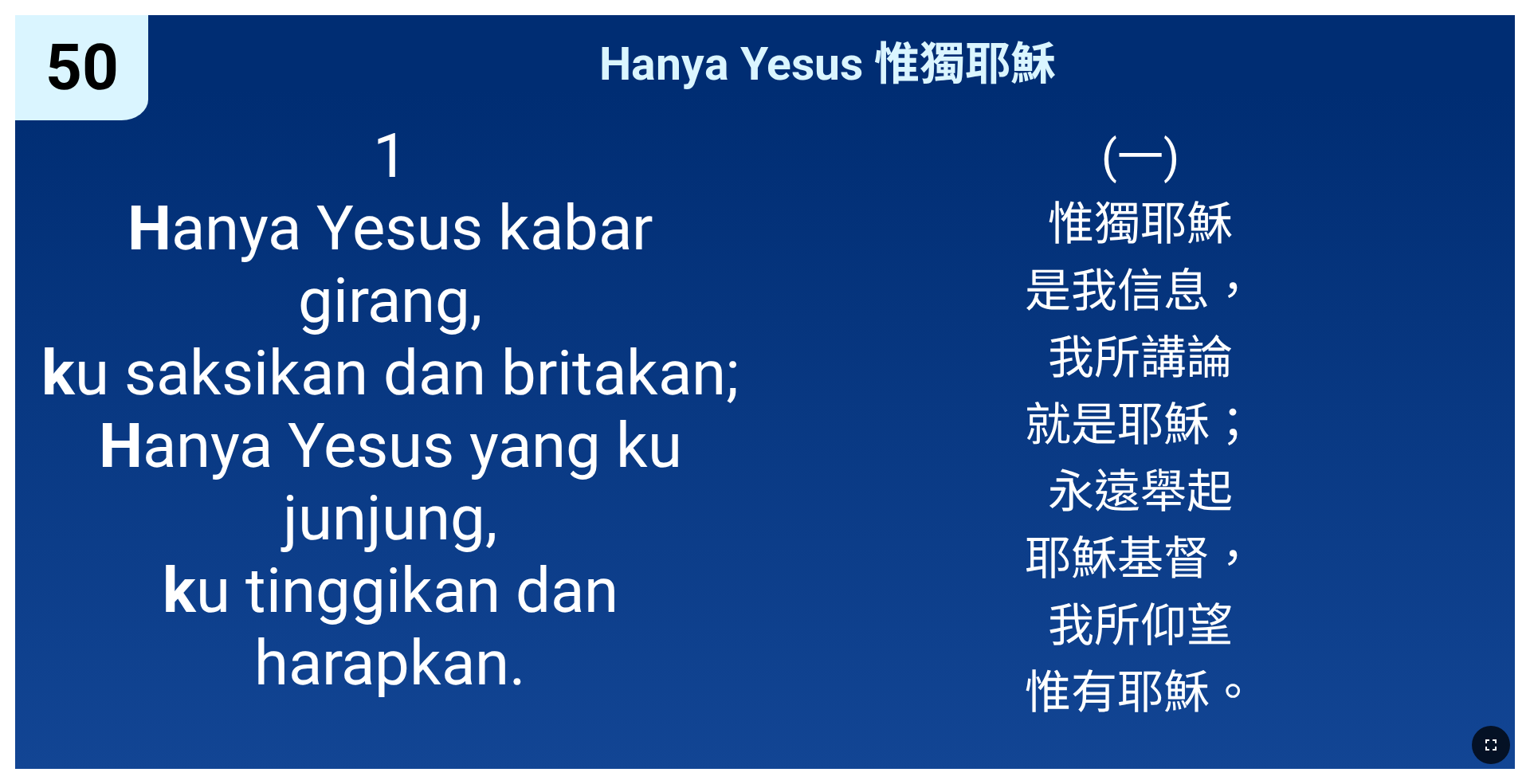 click at bounding box center (1491, 745) 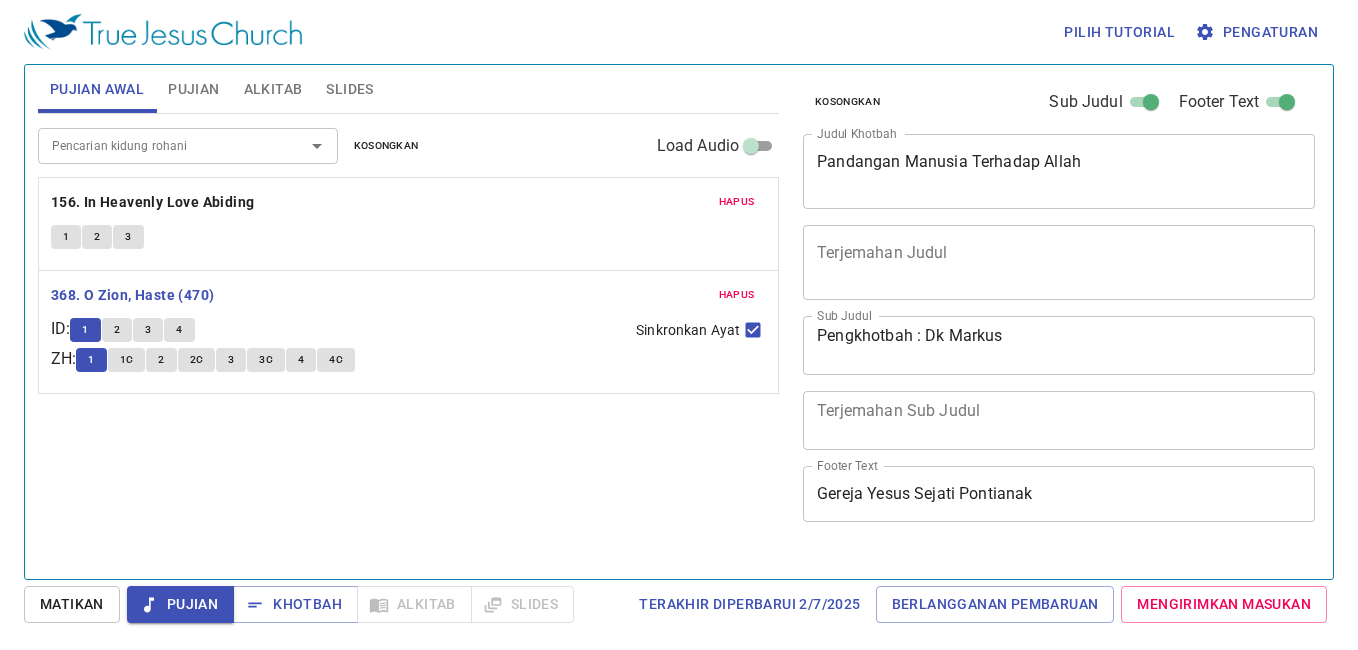 scroll, scrollTop: 0, scrollLeft: 0, axis: both 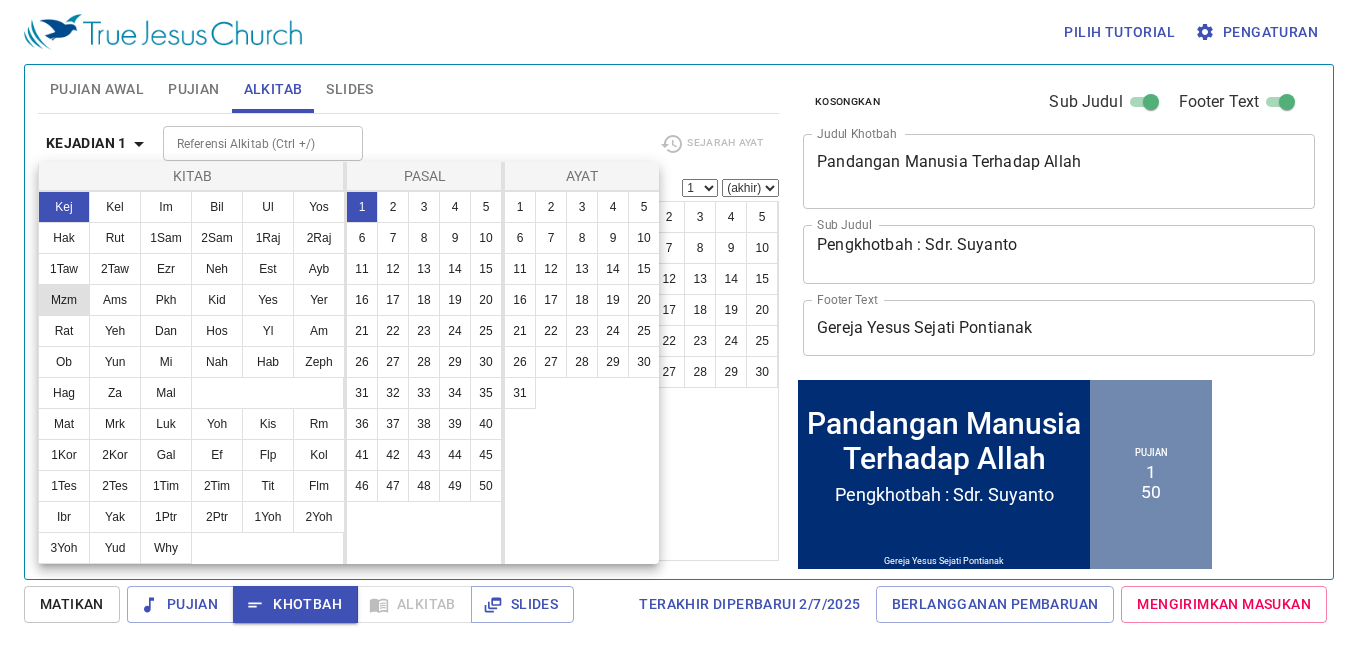 click on "Mzm" at bounding box center [64, 300] 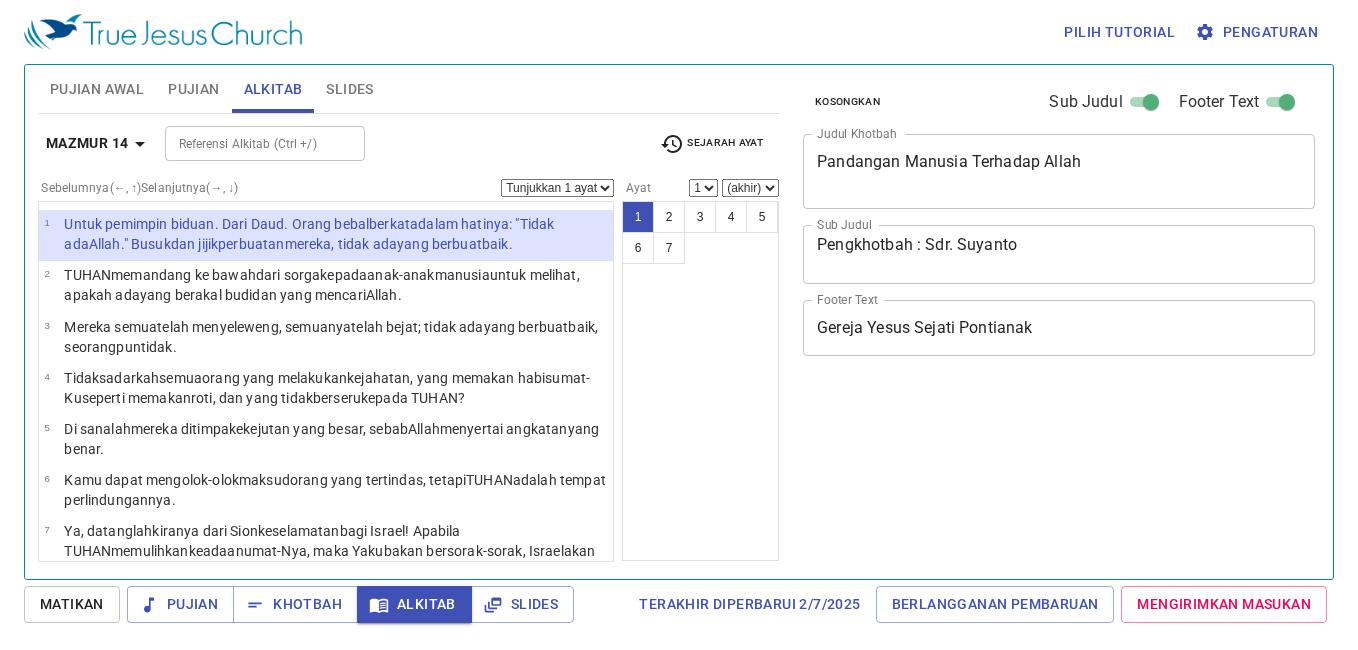 scroll, scrollTop: 0, scrollLeft: 0, axis: both 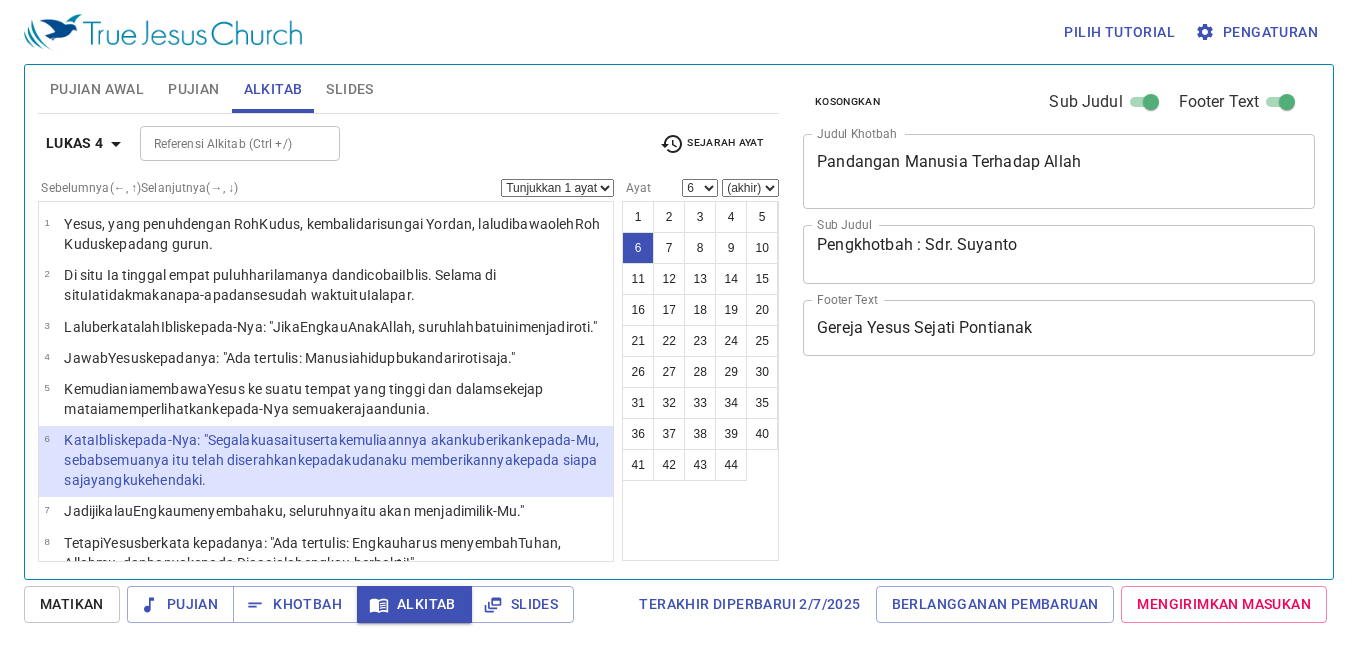select on "6" 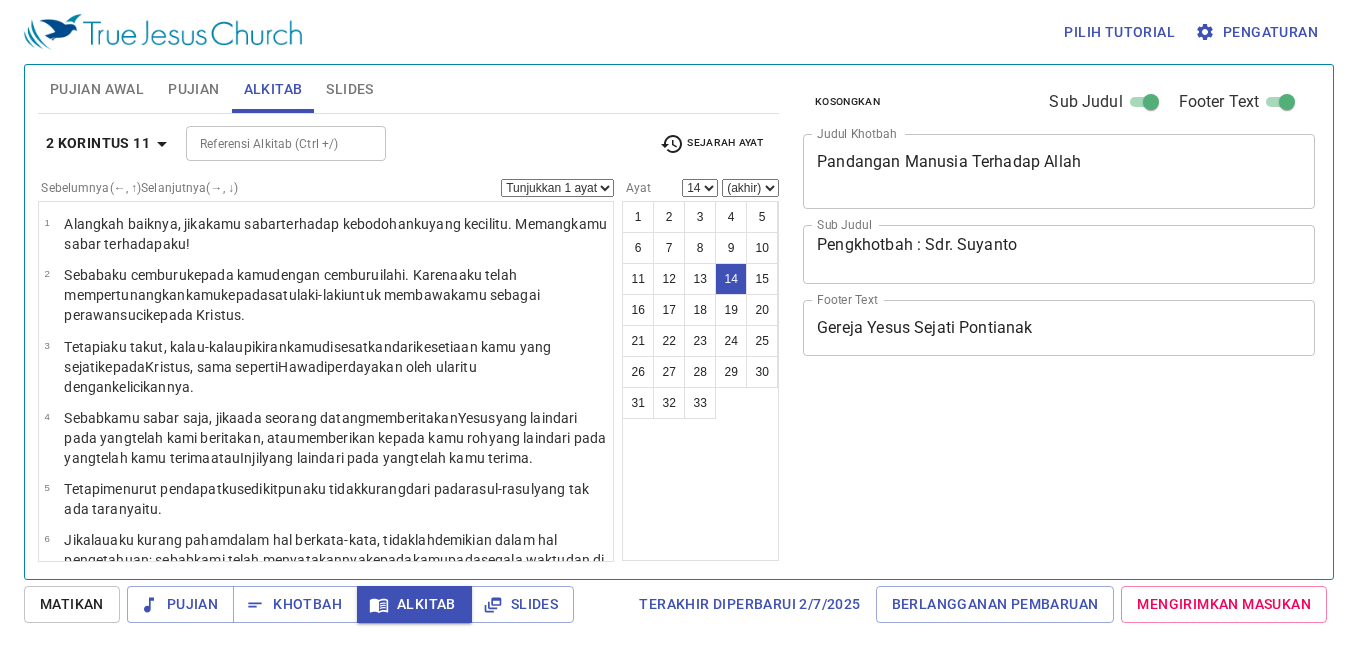 select on "14" 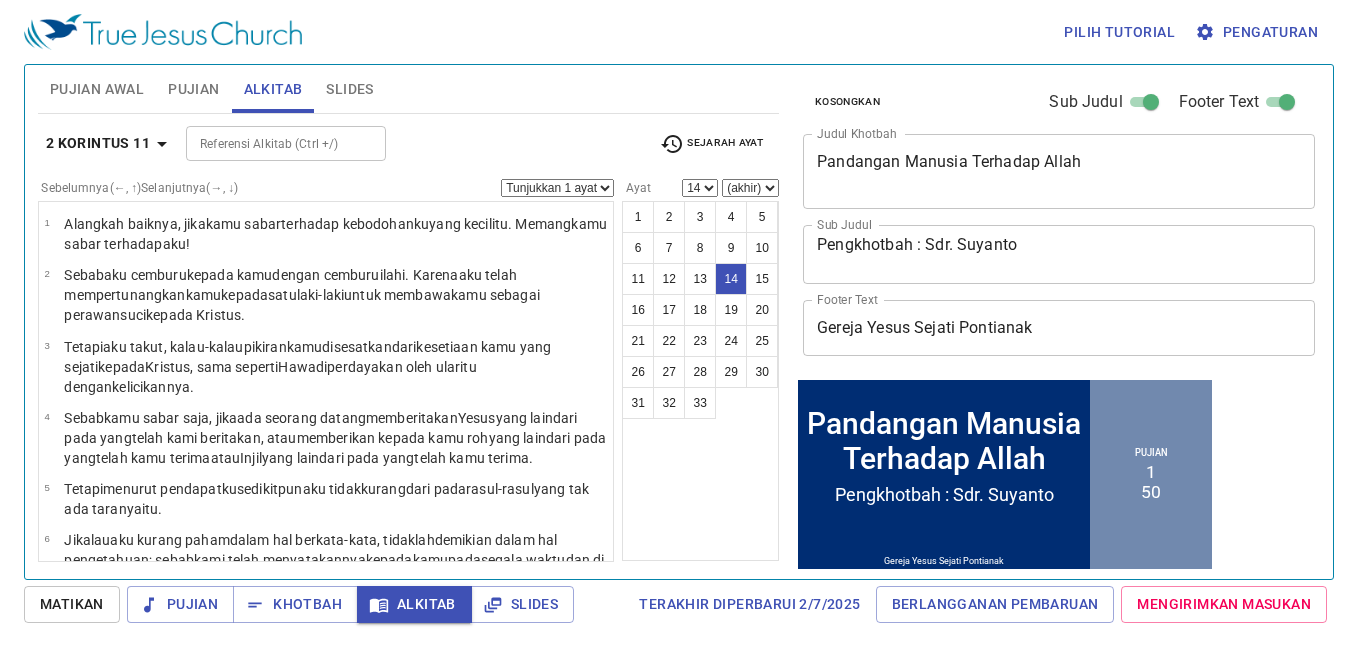 scroll, scrollTop: 660, scrollLeft: 0, axis: vertical 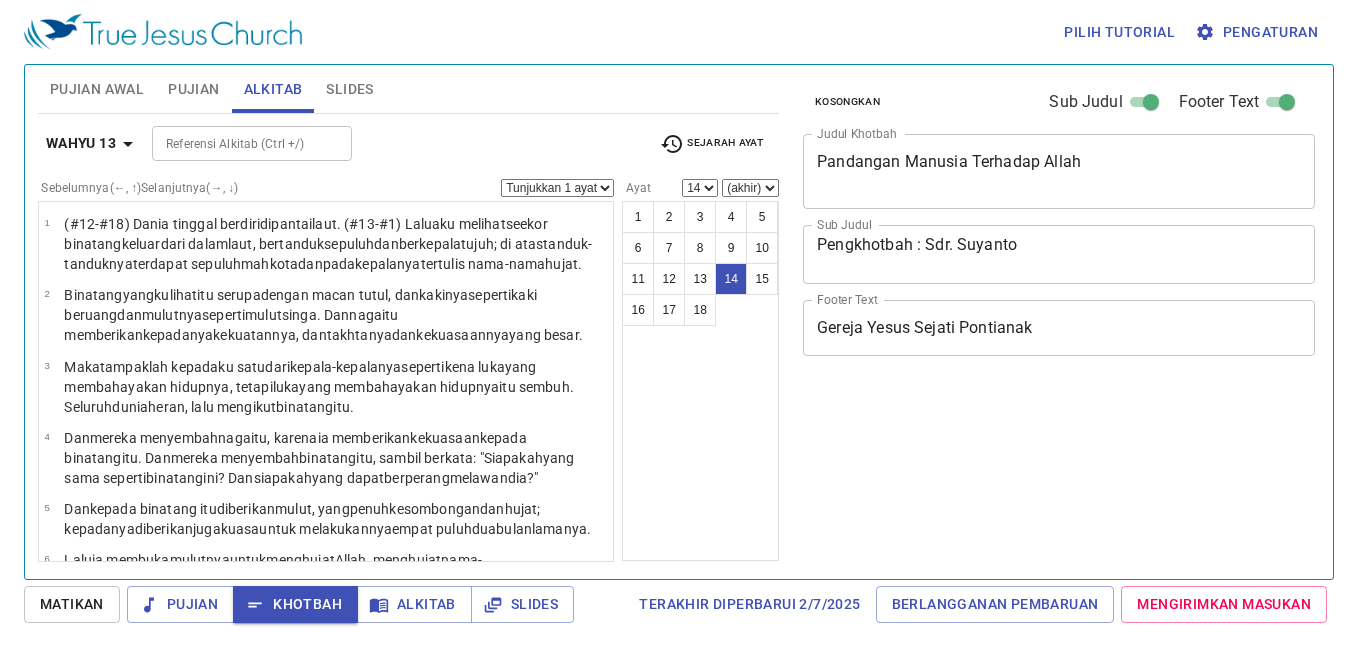 select on "14" 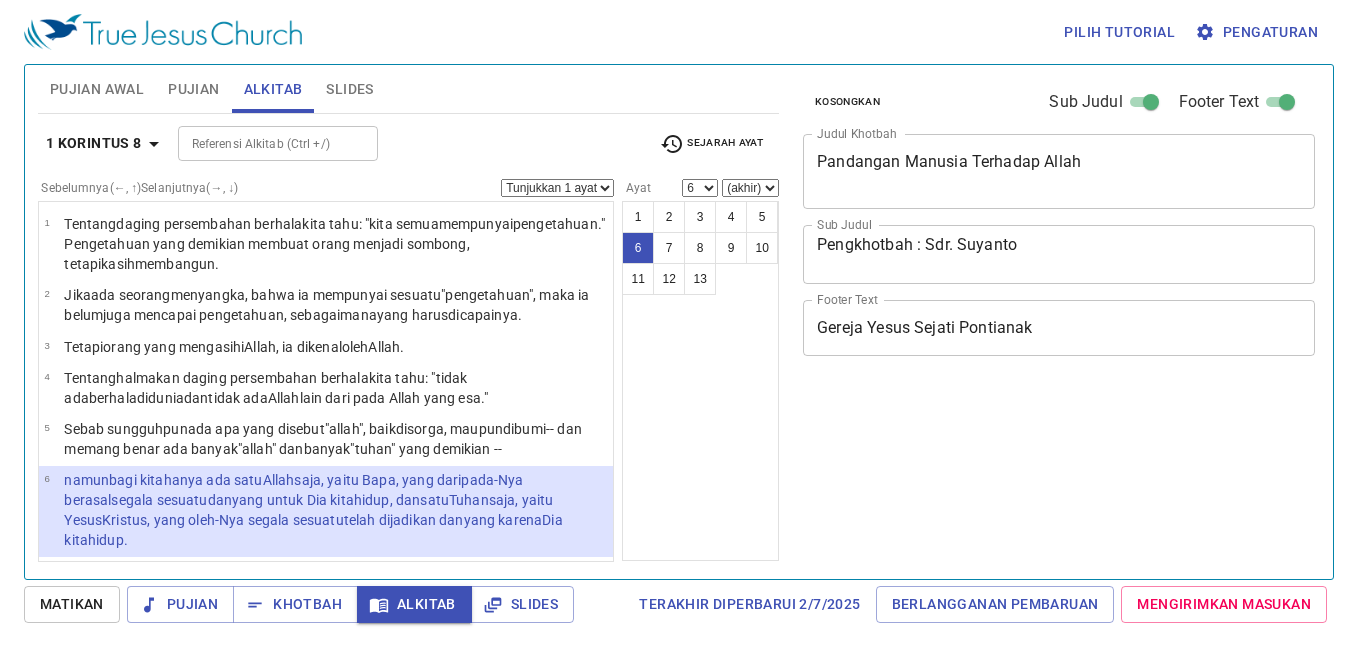 select on "6" 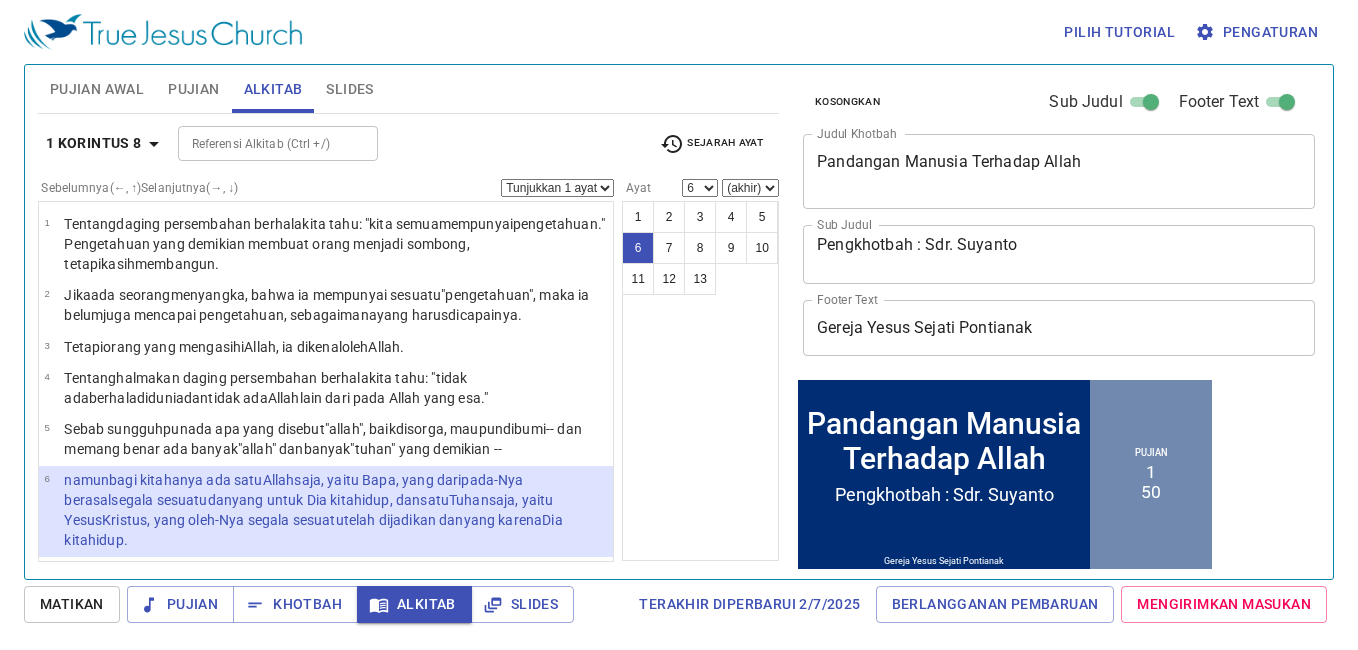 scroll, scrollTop: 85, scrollLeft: 0, axis: vertical 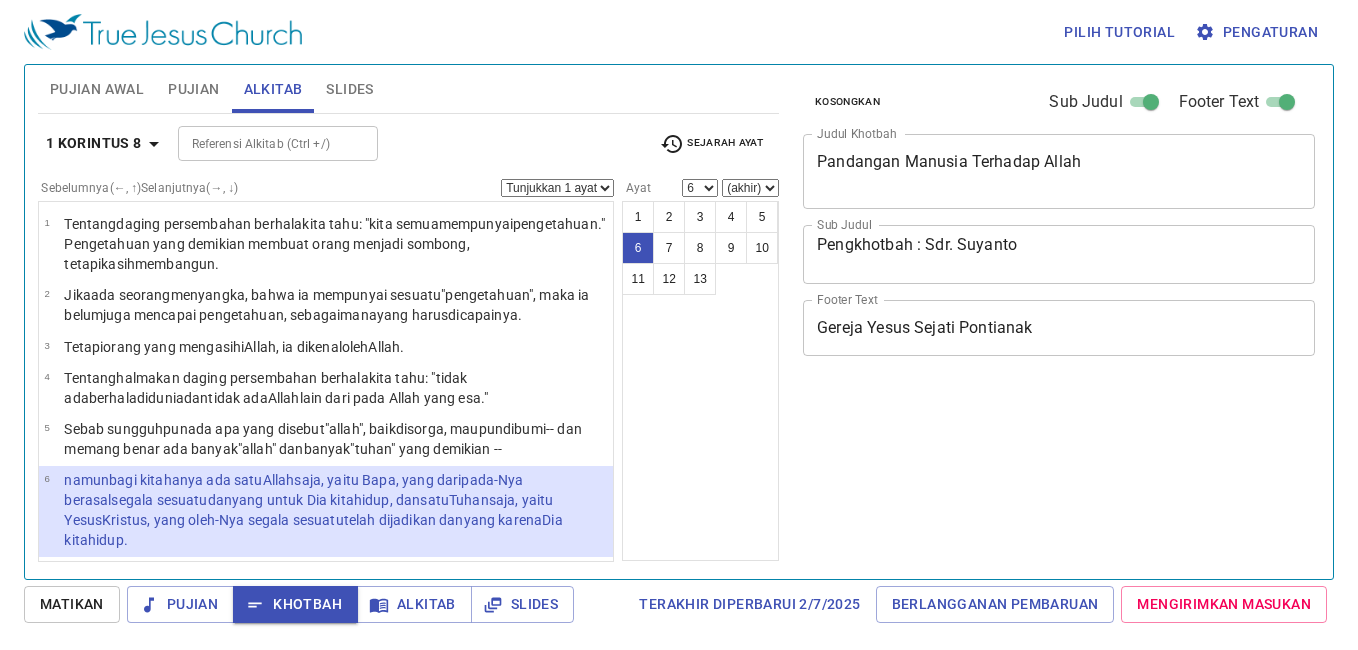 select on "6" 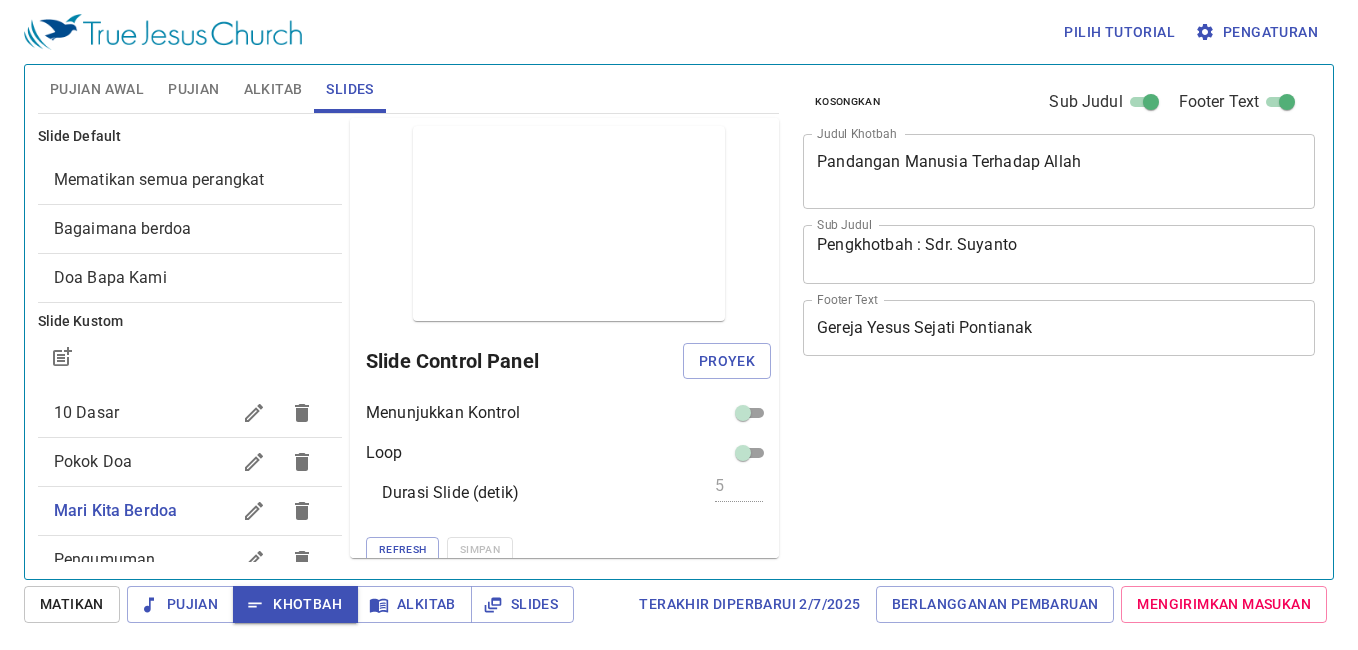 scroll, scrollTop: 0, scrollLeft: 0, axis: both 